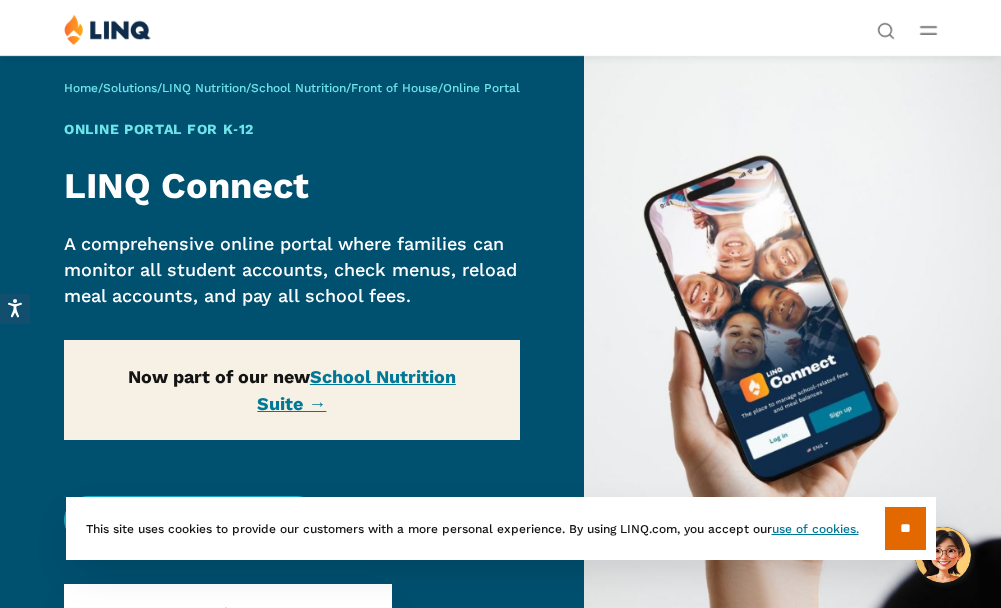 scroll, scrollTop: 0, scrollLeft: 0, axis: both 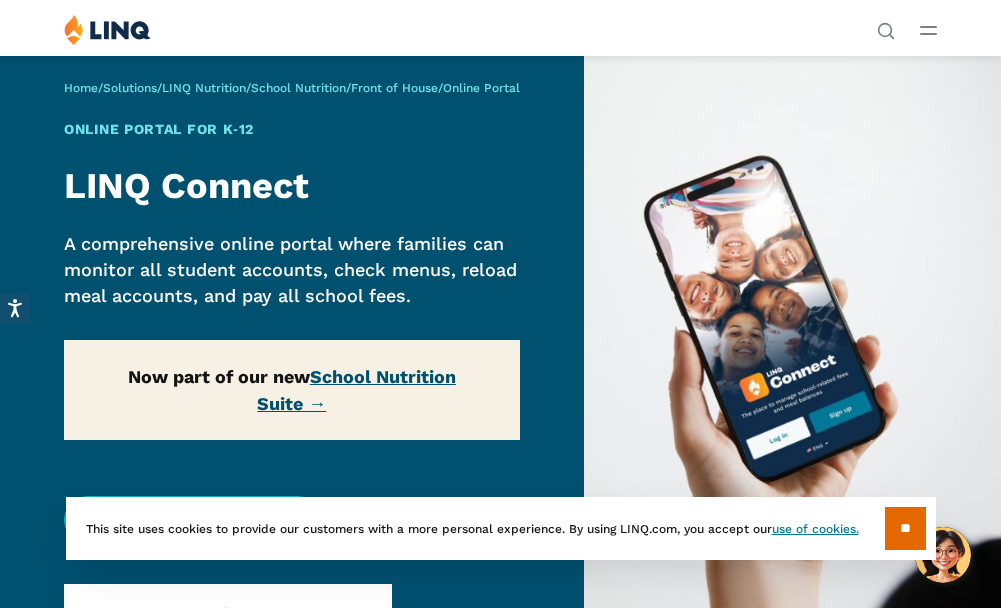 click on "School Nutrition Suite →" at bounding box center (356, 390) 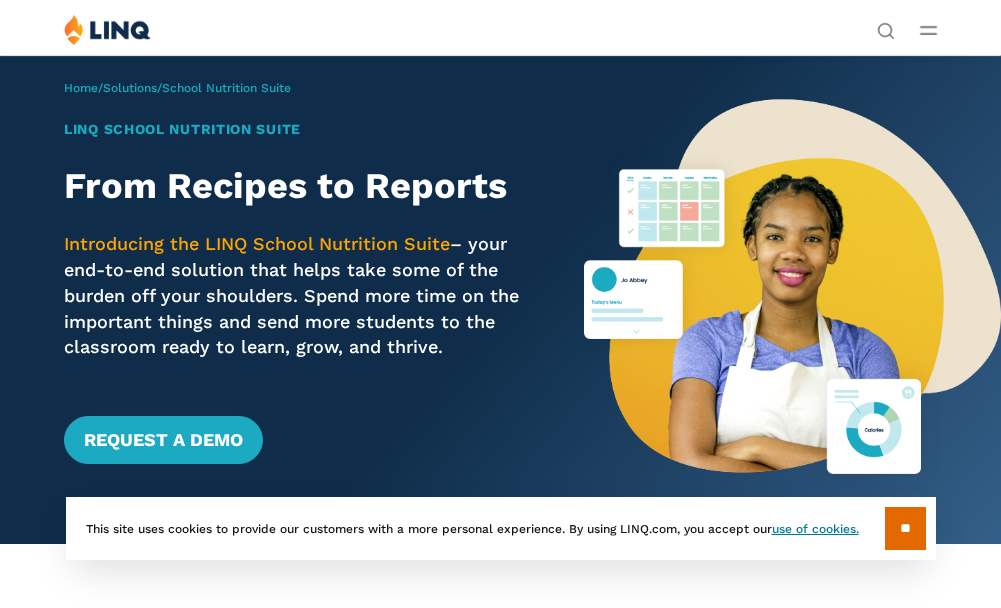 scroll, scrollTop: 0, scrollLeft: 0, axis: both 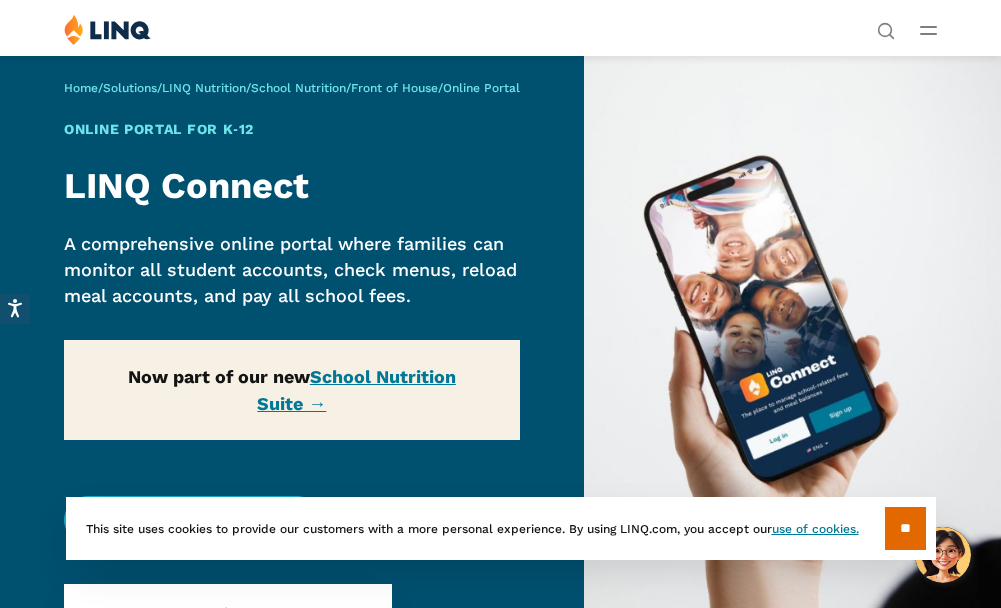 click 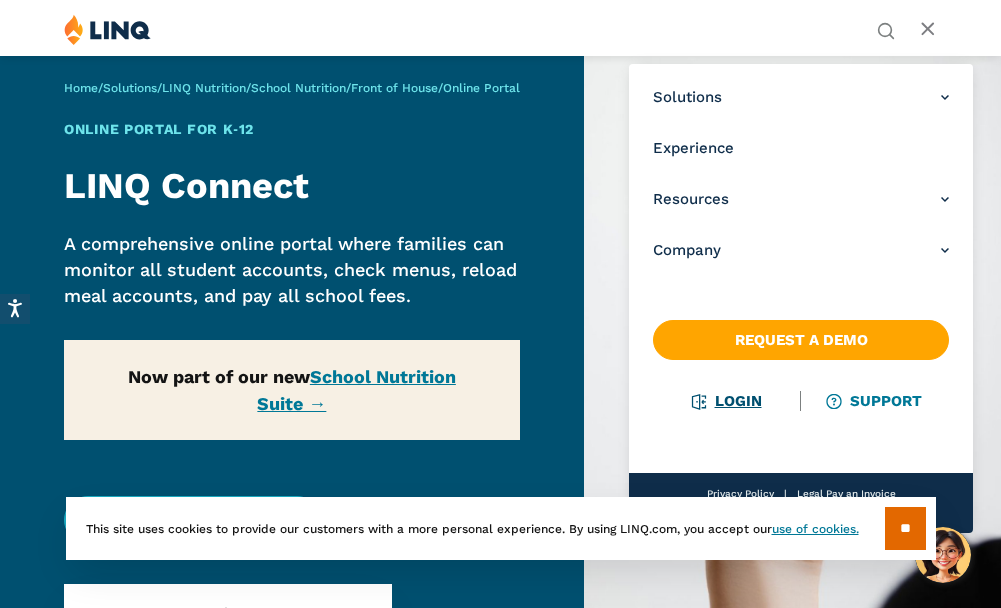 click on "Login" at bounding box center (726, 401) 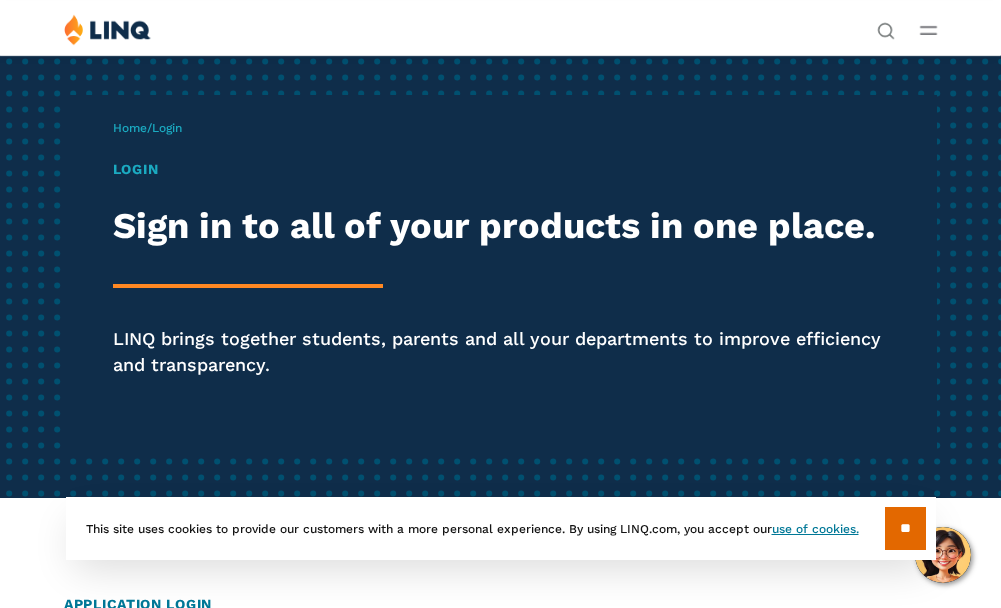 scroll, scrollTop: 0, scrollLeft: 0, axis: both 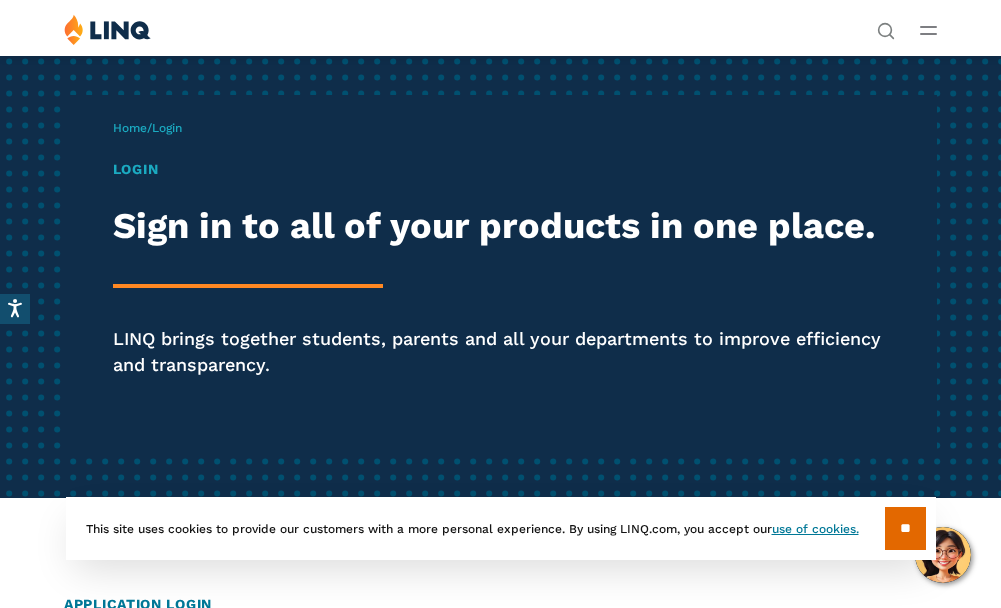 click on "Login" at bounding box center [500, 169] 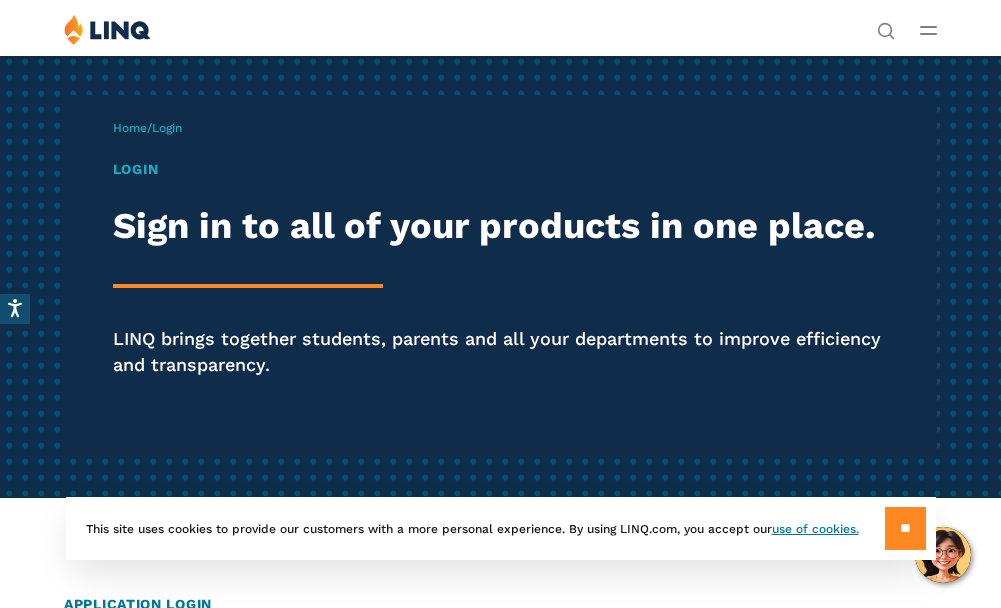 click on "**" at bounding box center [905, 528] 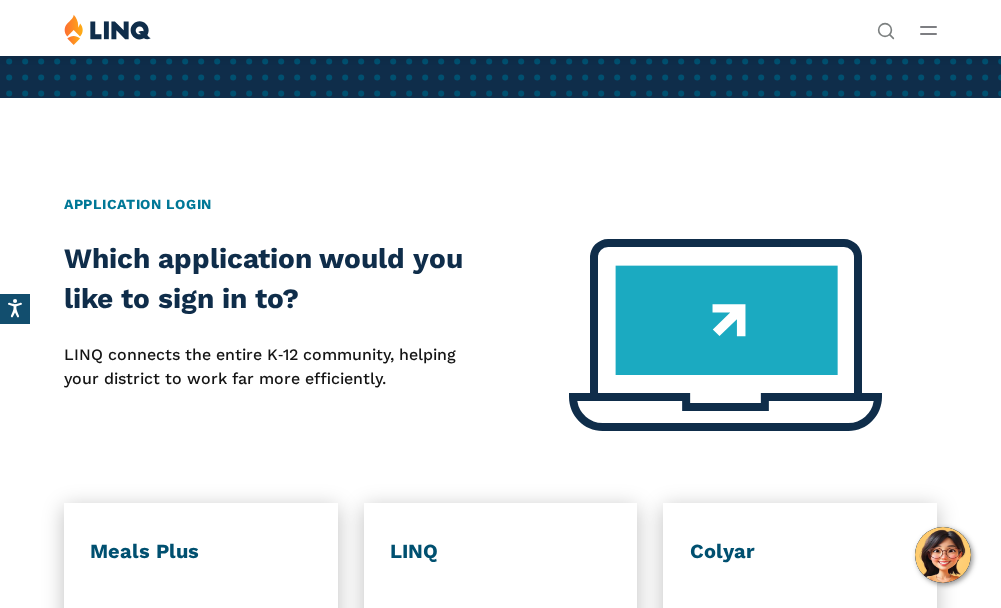 scroll, scrollTop: 0, scrollLeft: 0, axis: both 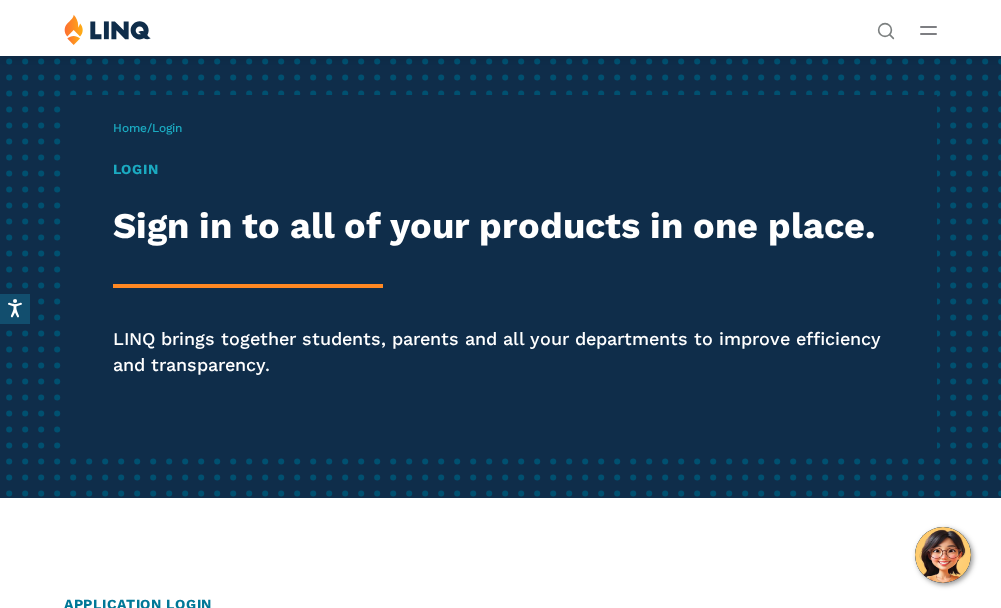 click on "Login
Sign in to all of your products in one place.
LINQ brings together students, parents and all your departments to improve efficiency and transparency." at bounding box center (500, 296) 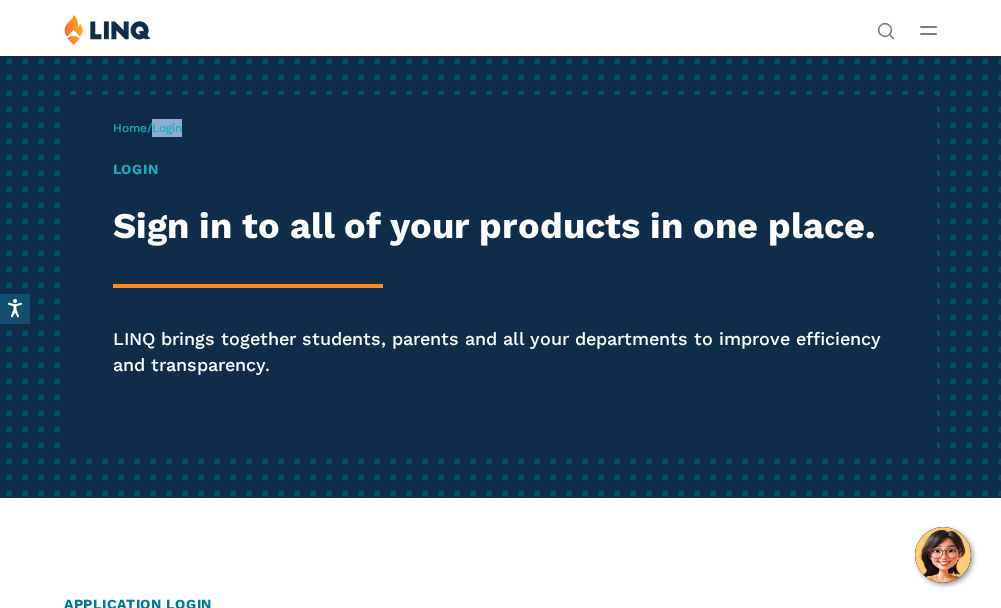 click on "Login" at bounding box center [167, 128] 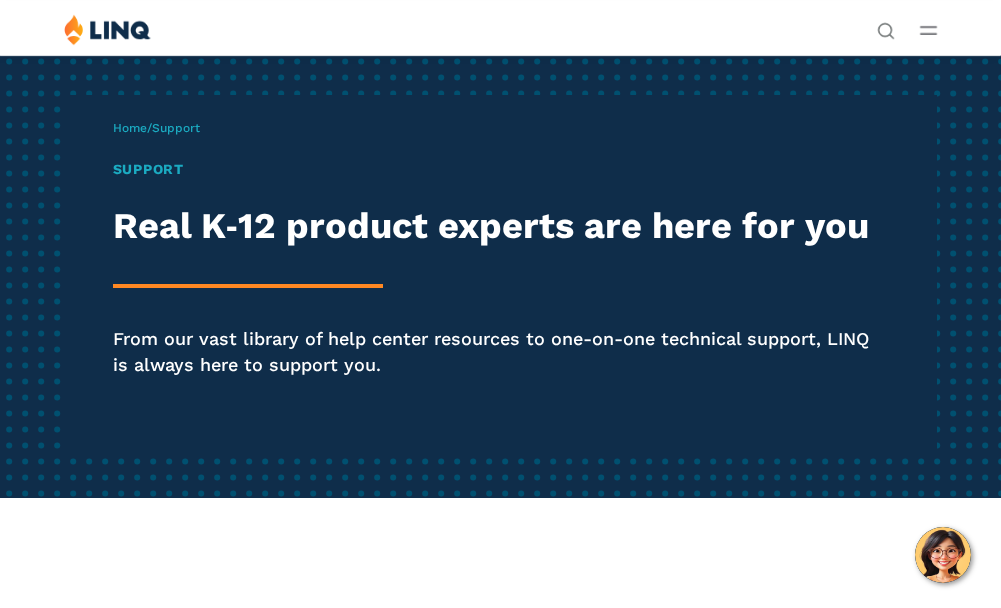 scroll, scrollTop: 0, scrollLeft: 0, axis: both 